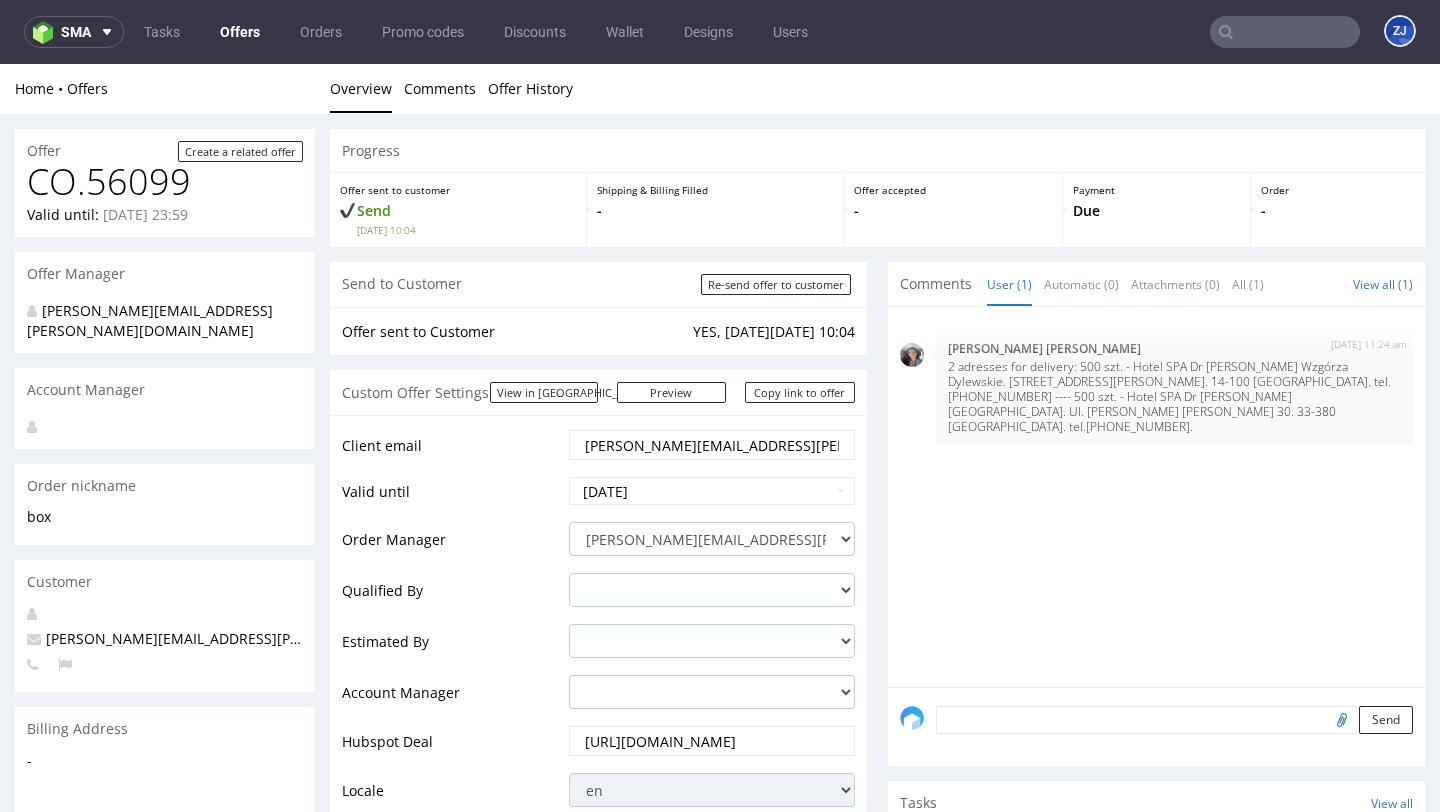 scroll, scrollTop: 0, scrollLeft: 0, axis: both 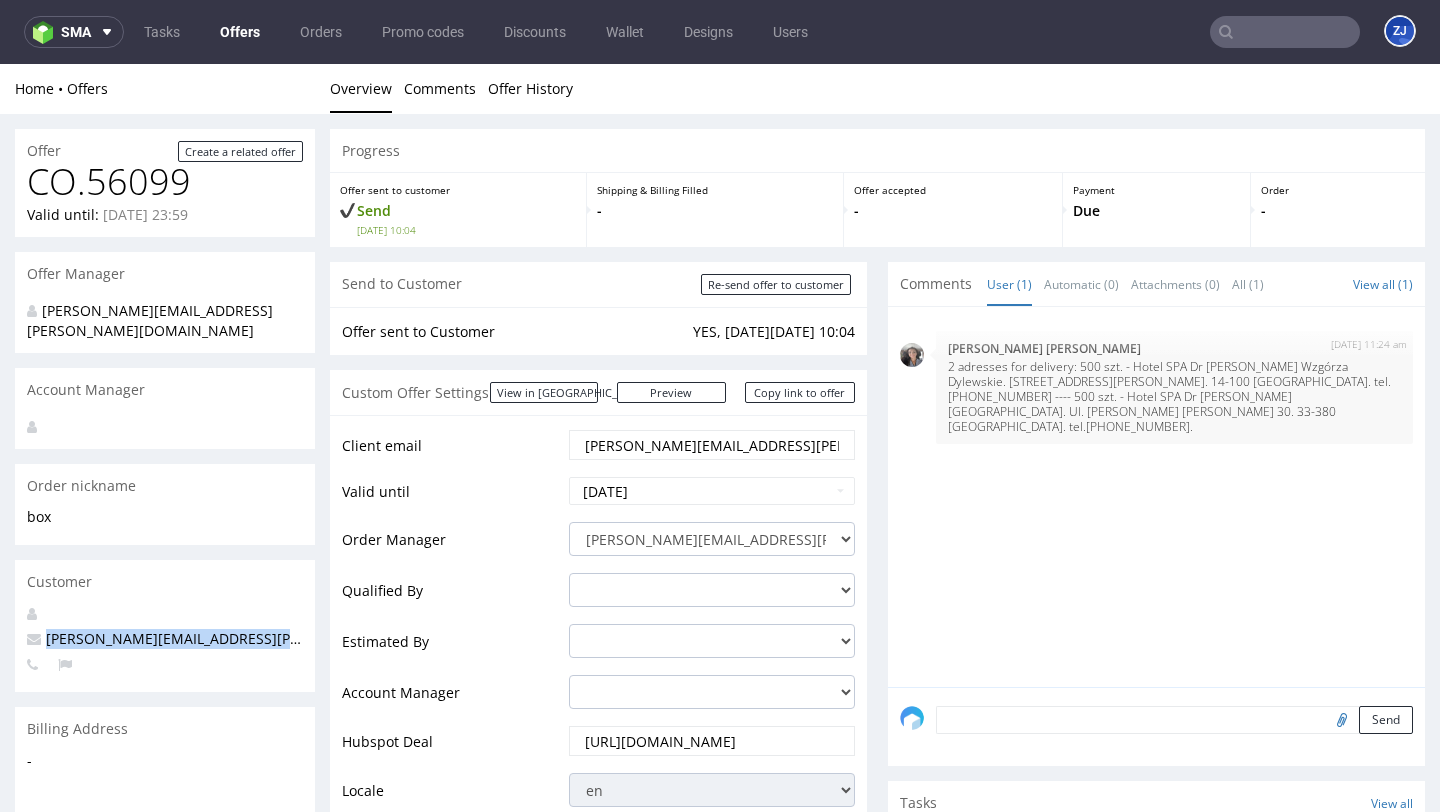 drag, startPoint x: 286, startPoint y: 625, endPoint x: 25, endPoint y: 625, distance: 261 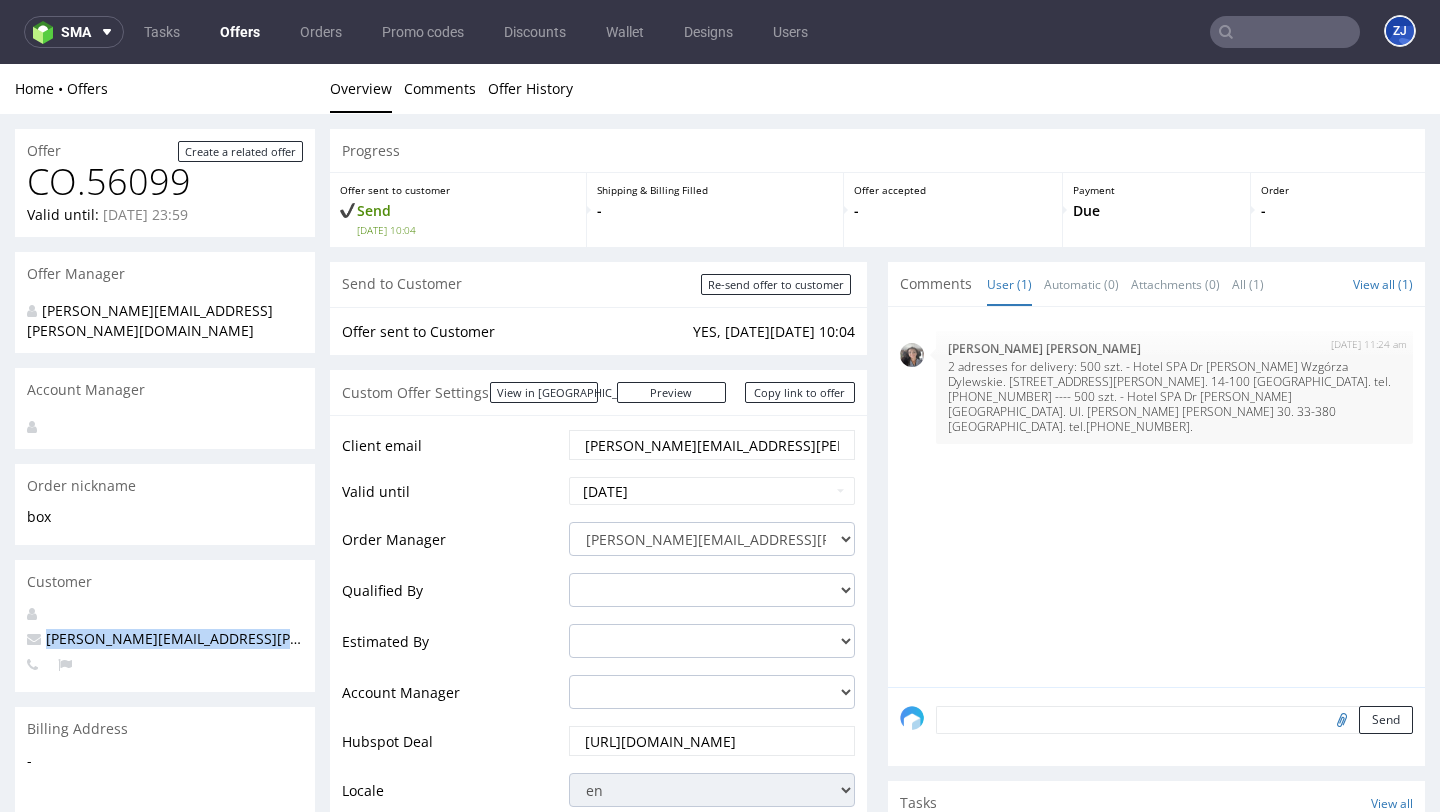 click on "[PERSON_NAME][EMAIL_ADDRESS][PERSON_NAME][DOMAIN_NAME]" at bounding box center [165, 648] 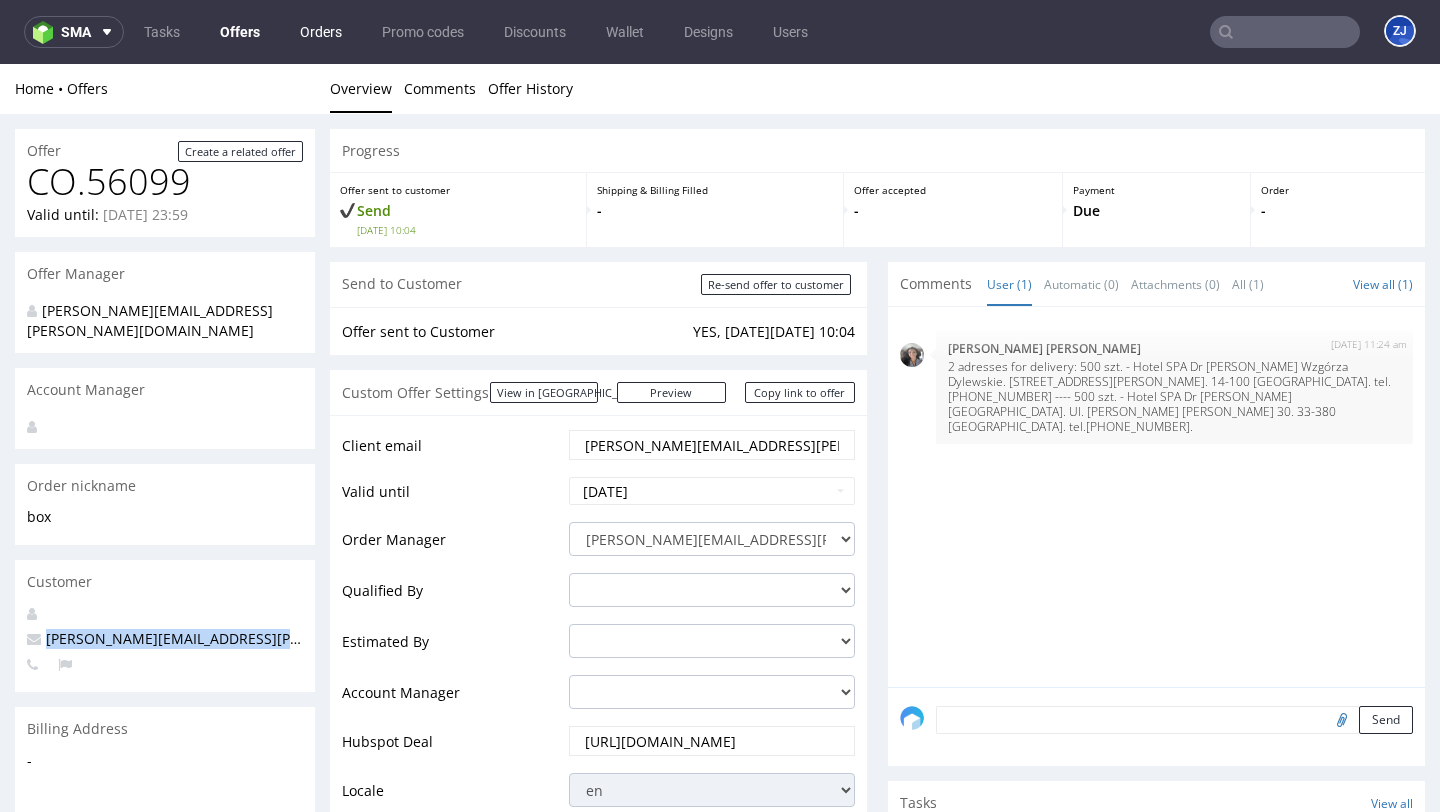 click on "Orders" at bounding box center [321, 32] 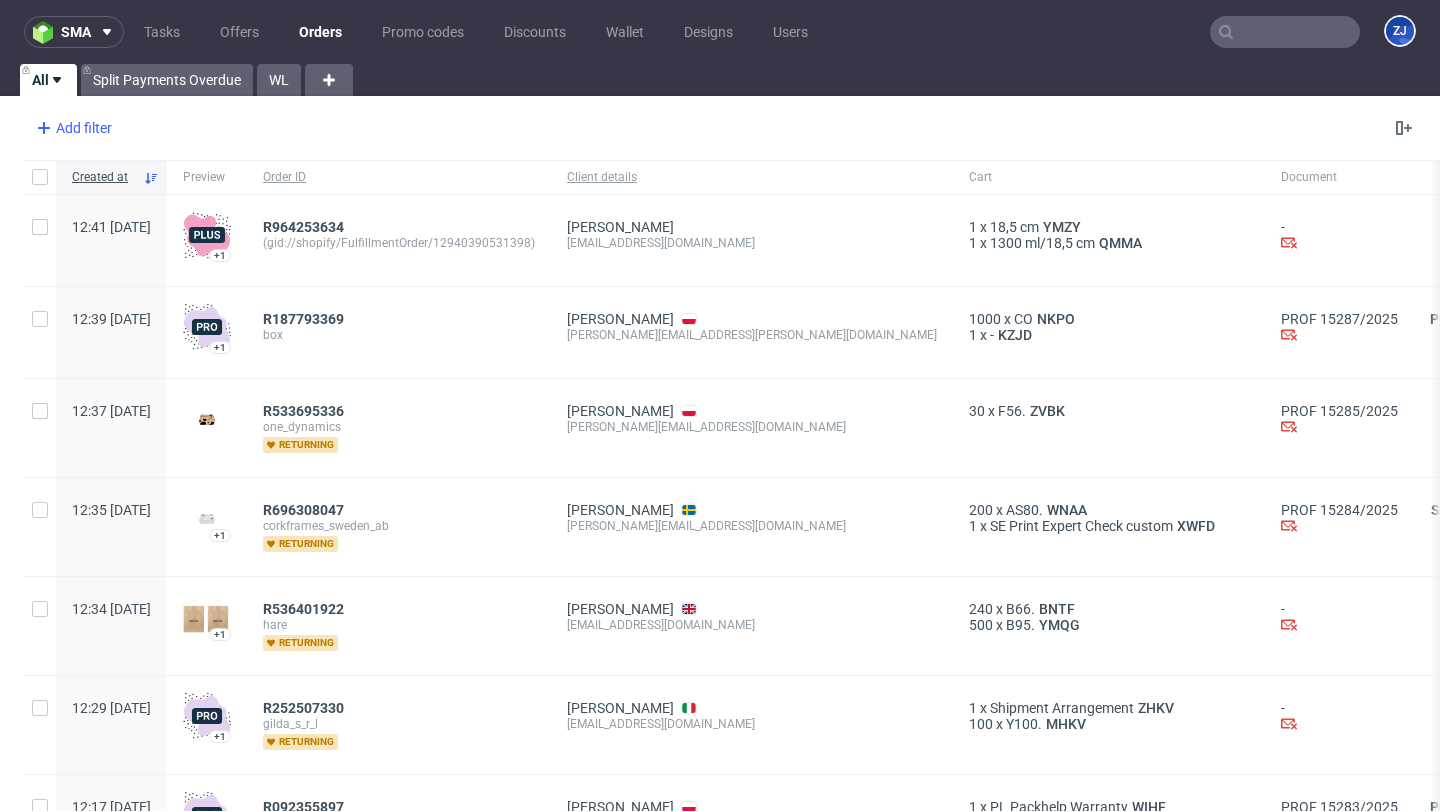 click on "Add filter" at bounding box center [72, 128] 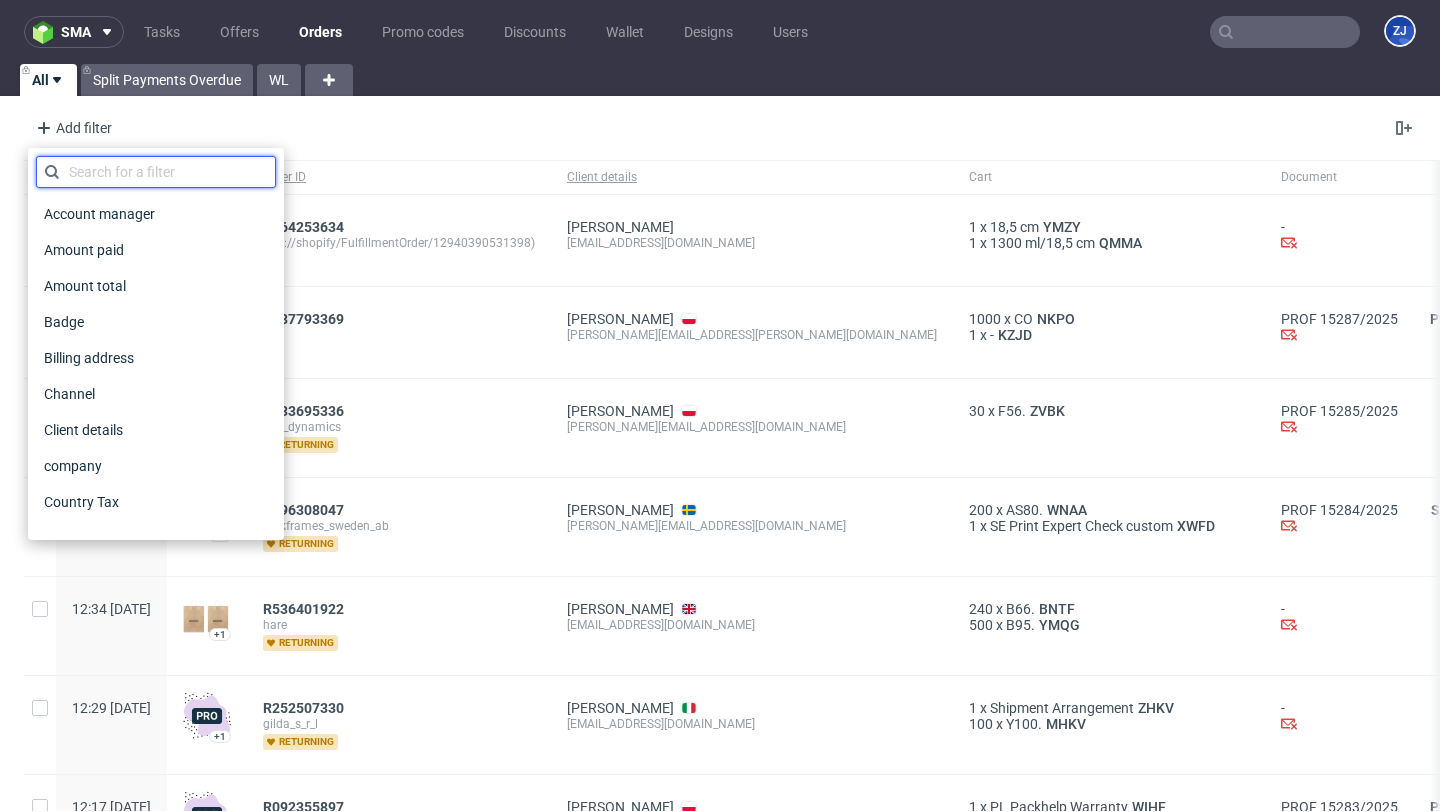 click at bounding box center (156, 172) 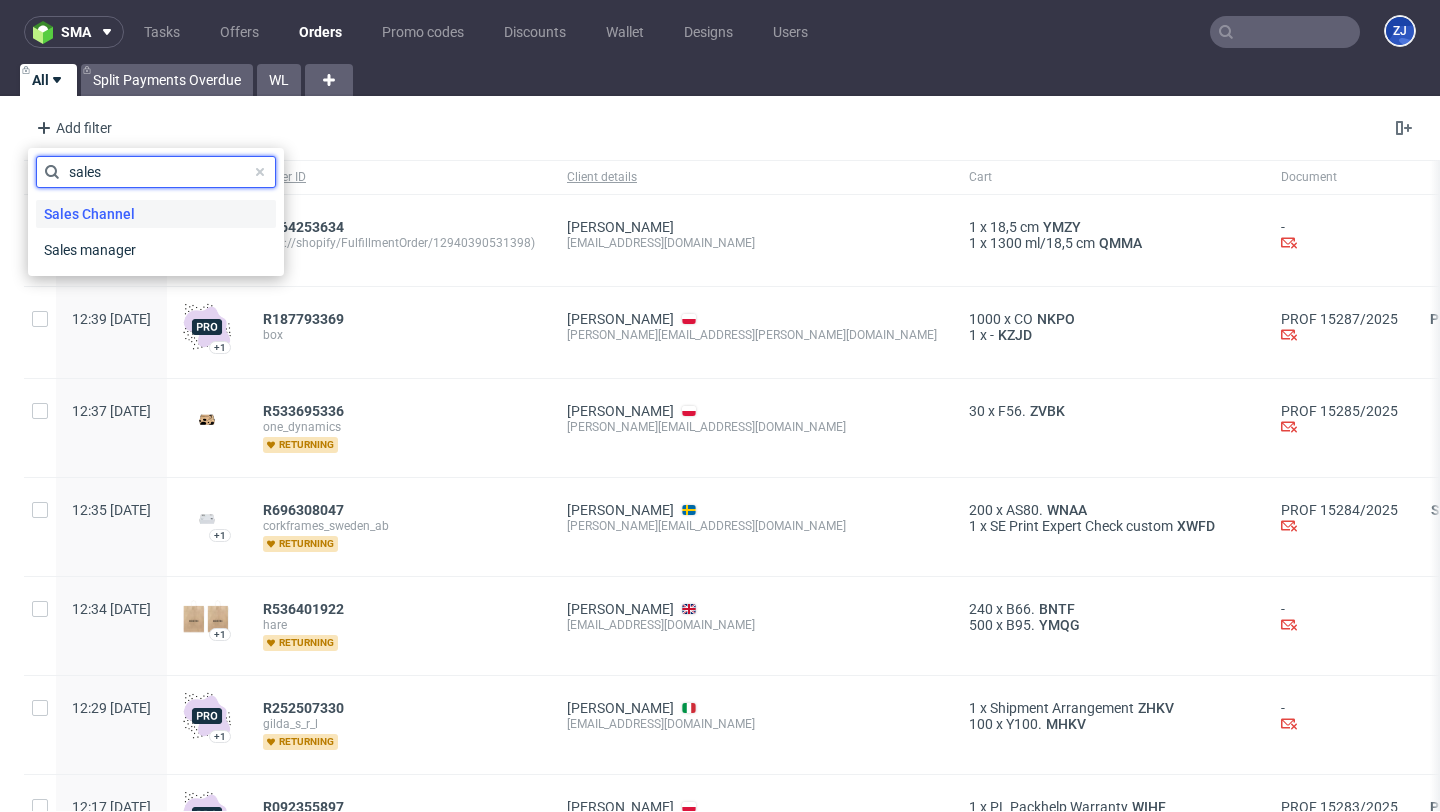 type on "sales" 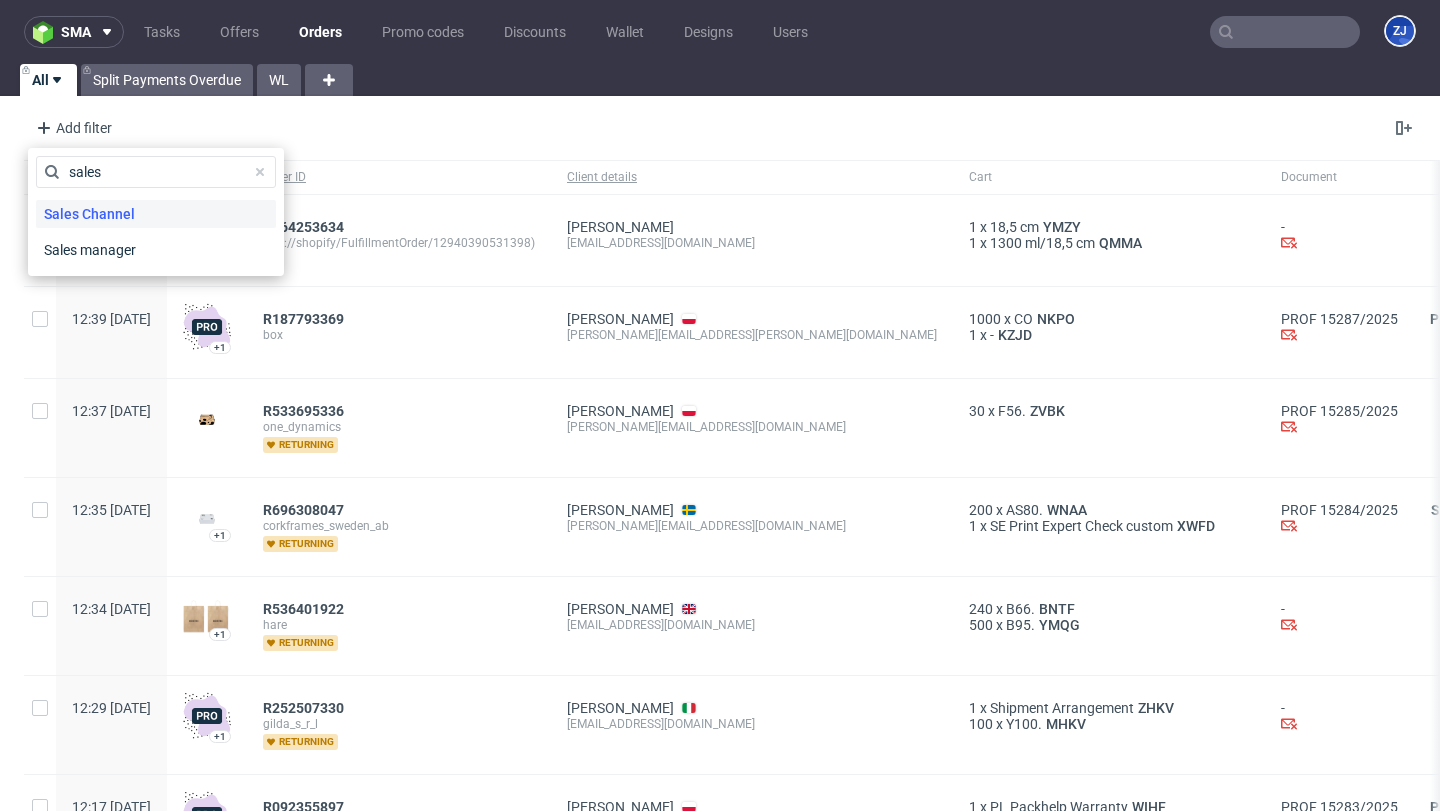 click on "Sales Channel" at bounding box center (89, 214) 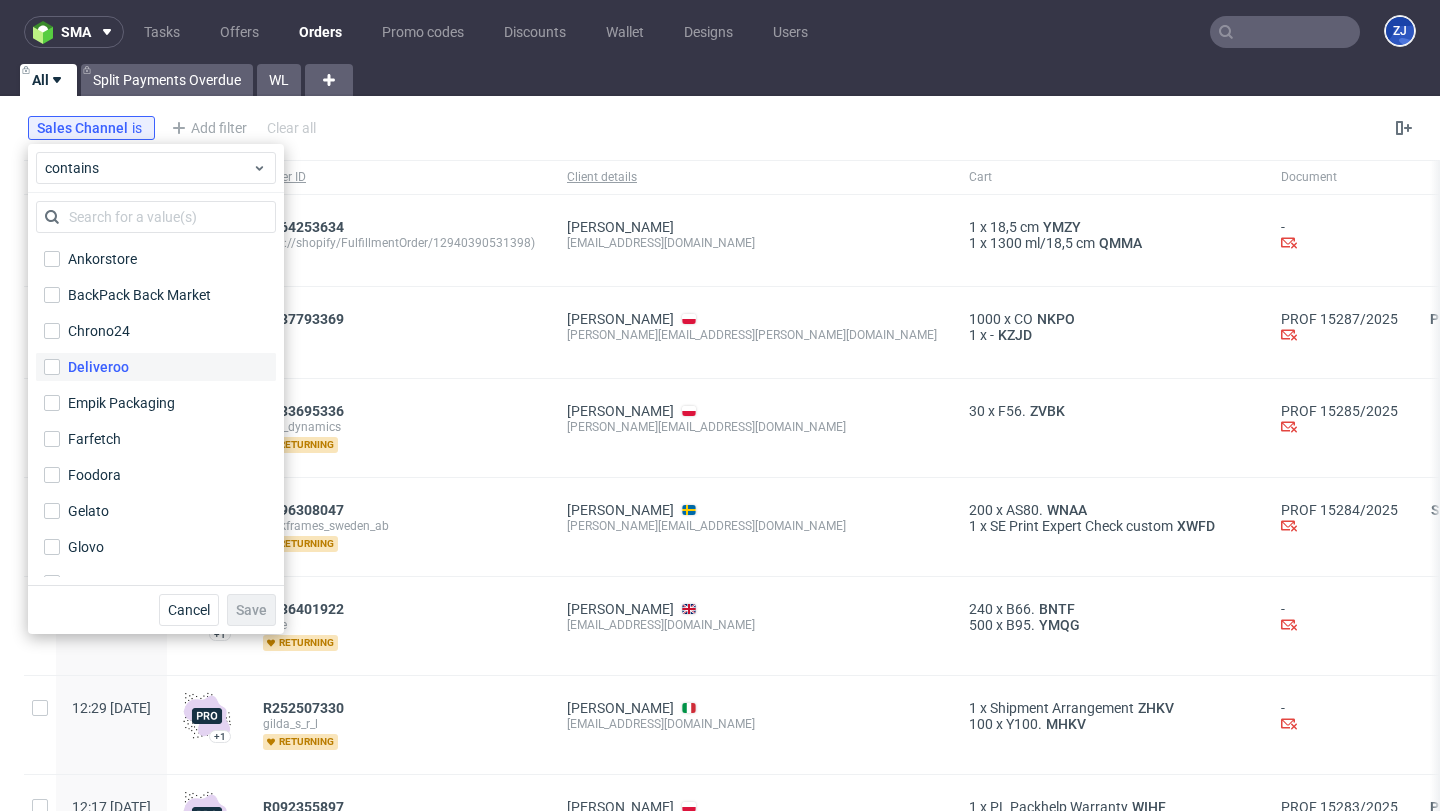 click on "Deliveroo" at bounding box center [98, 367] 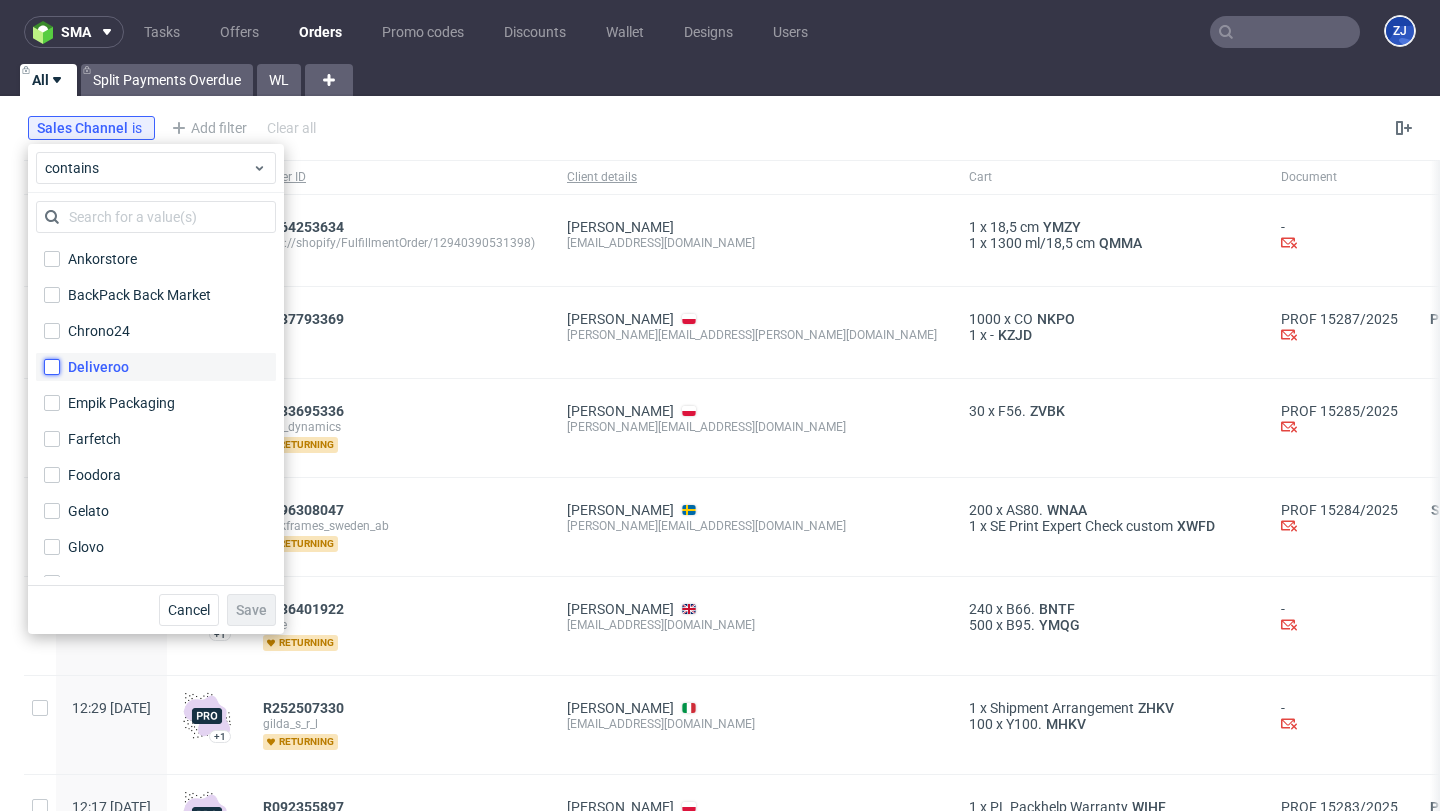 click on "Deliveroo" at bounding box center (52, 367) 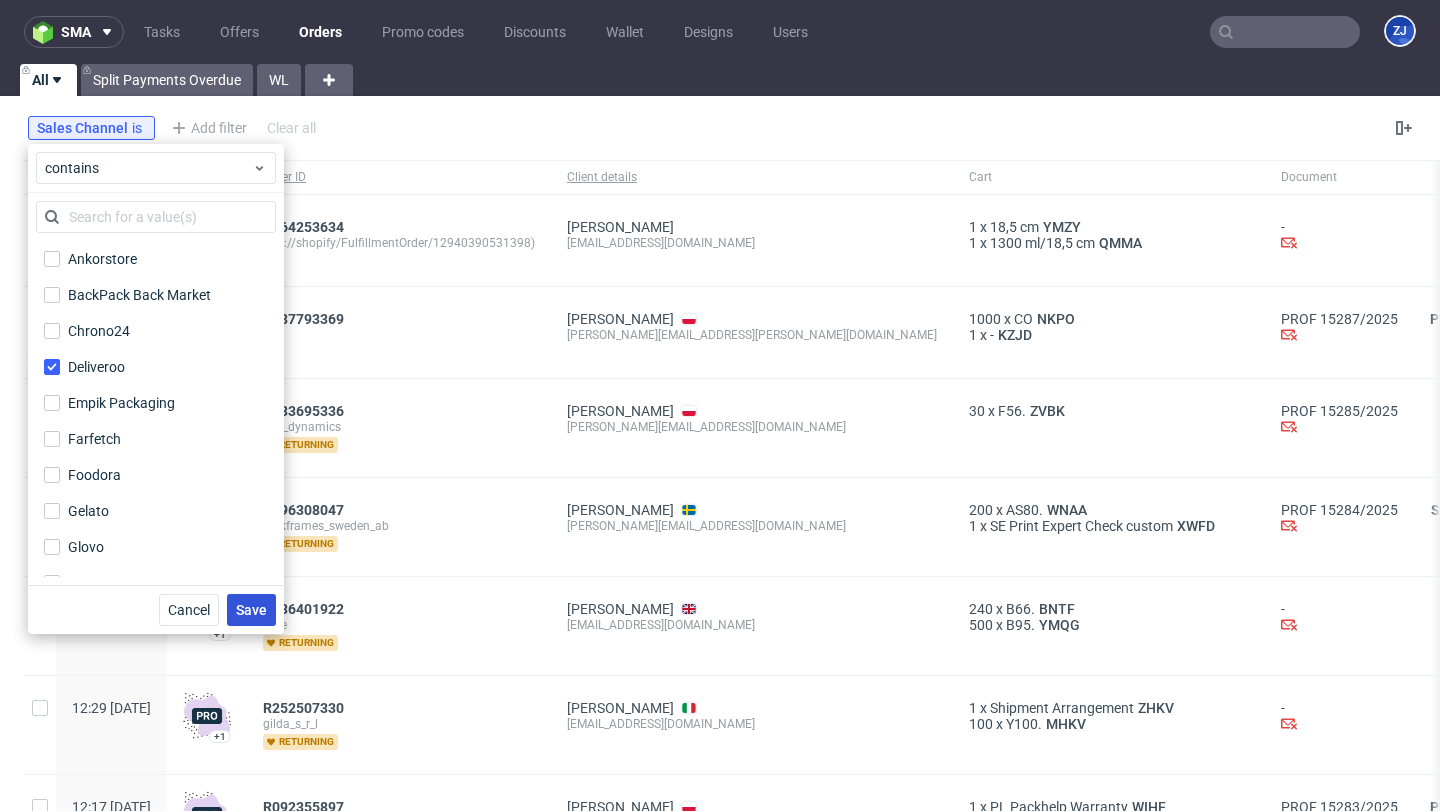 click on "Save" at bounding box center [251, 610] 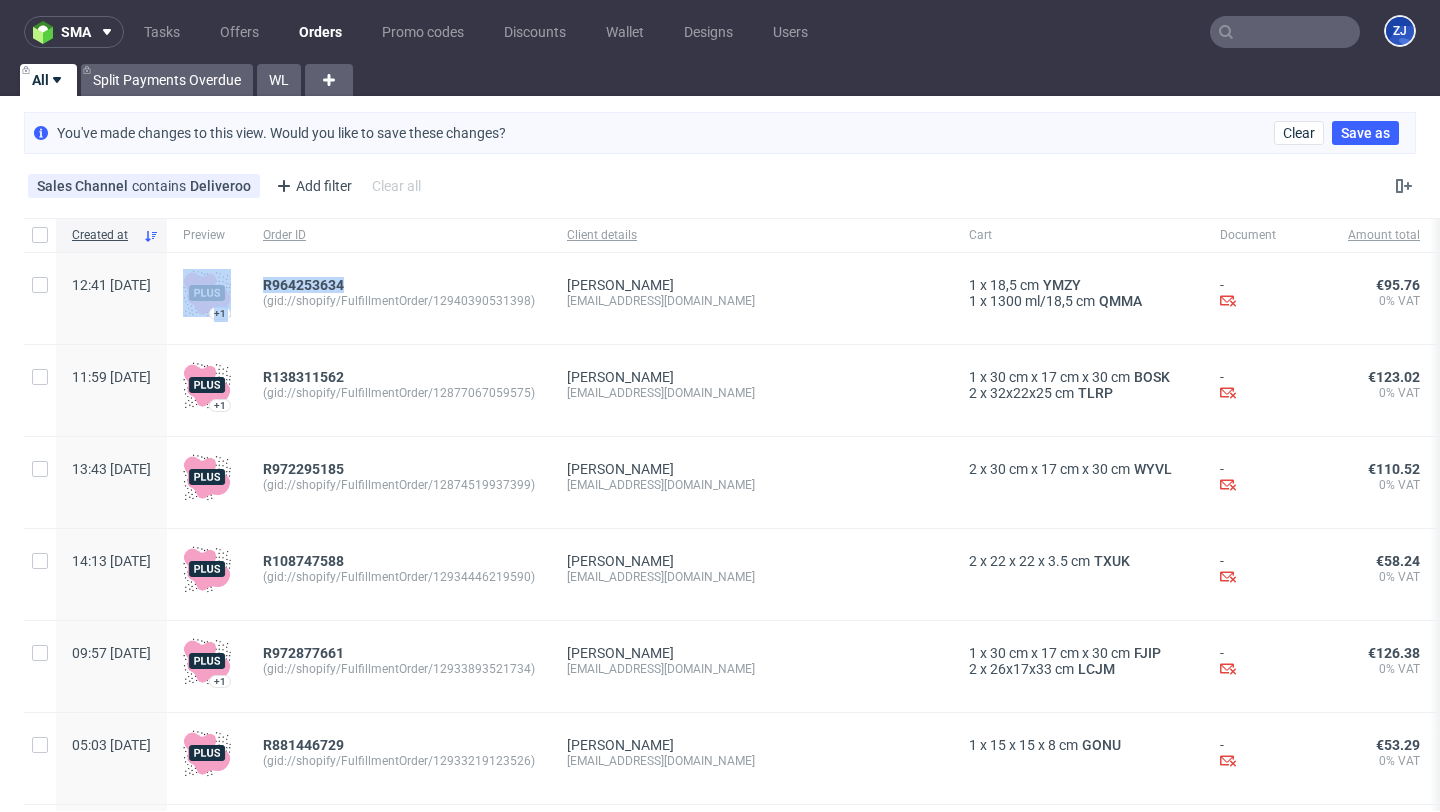 drag, startPoint x: 430, startPoint y: 282, endPoint x: 305, endPoint y: 282, distance: 125 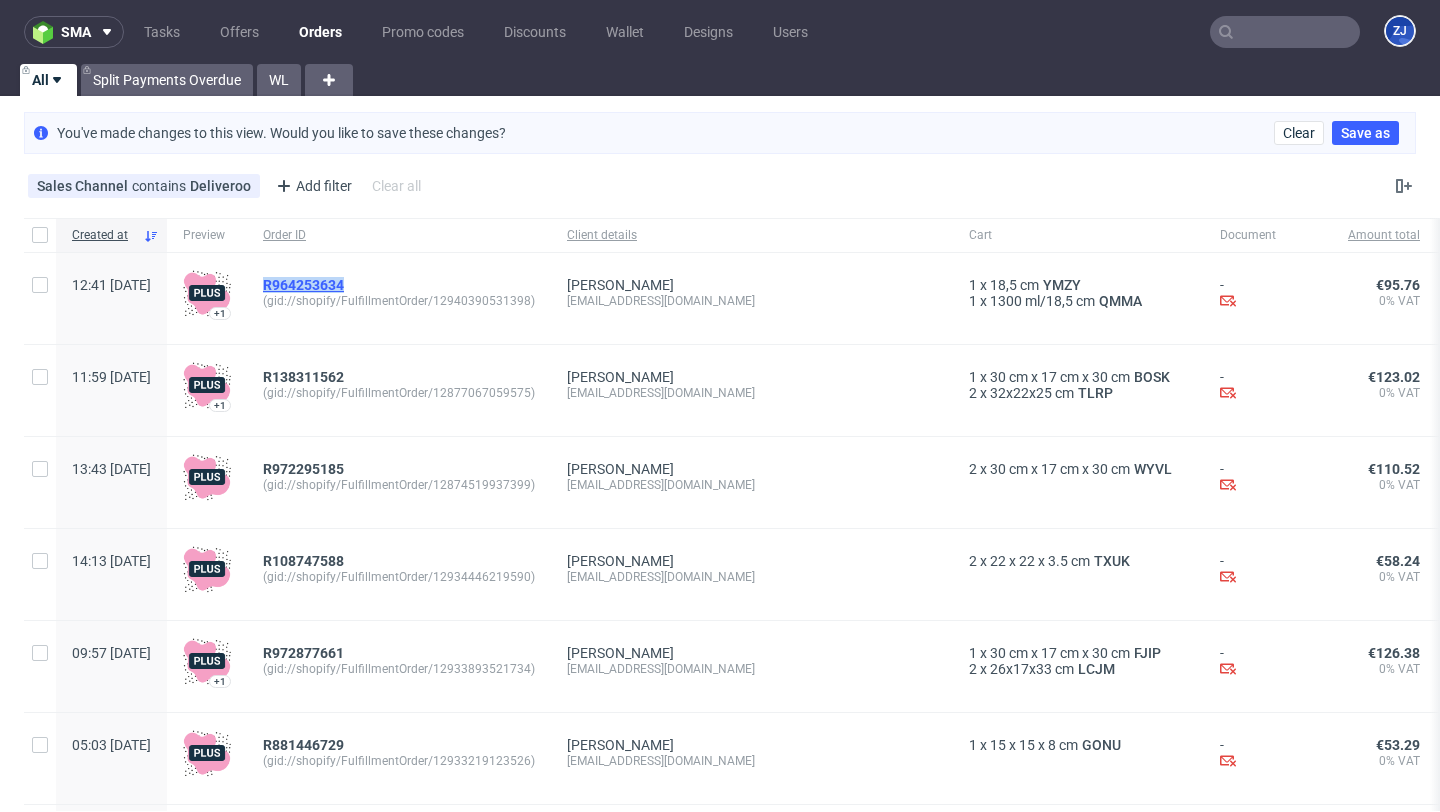 copy on "R964253634" 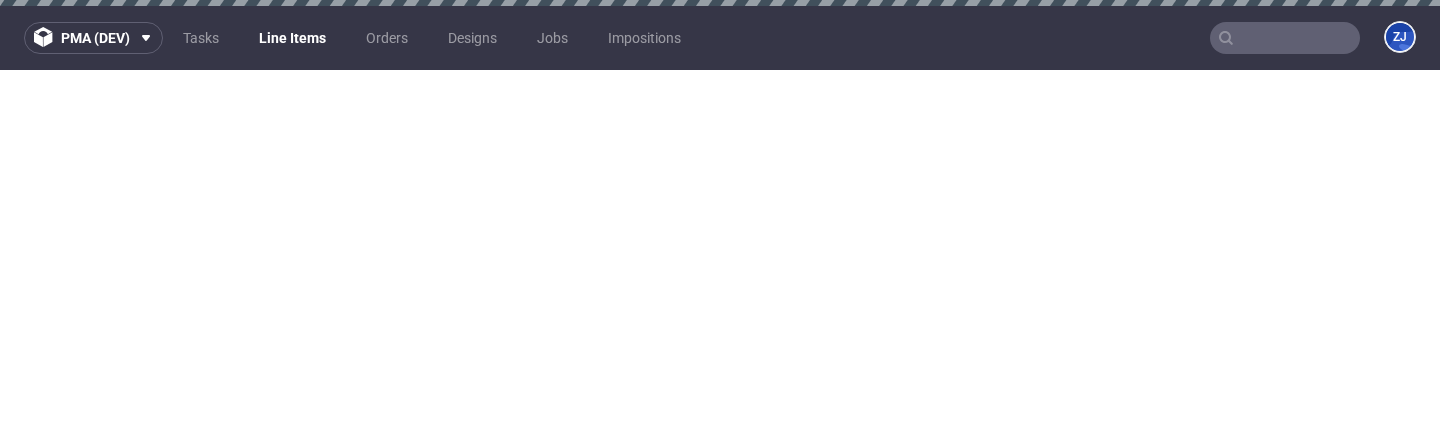 scroll, scrollTop: 0, scrollLeft: 0, axis: both 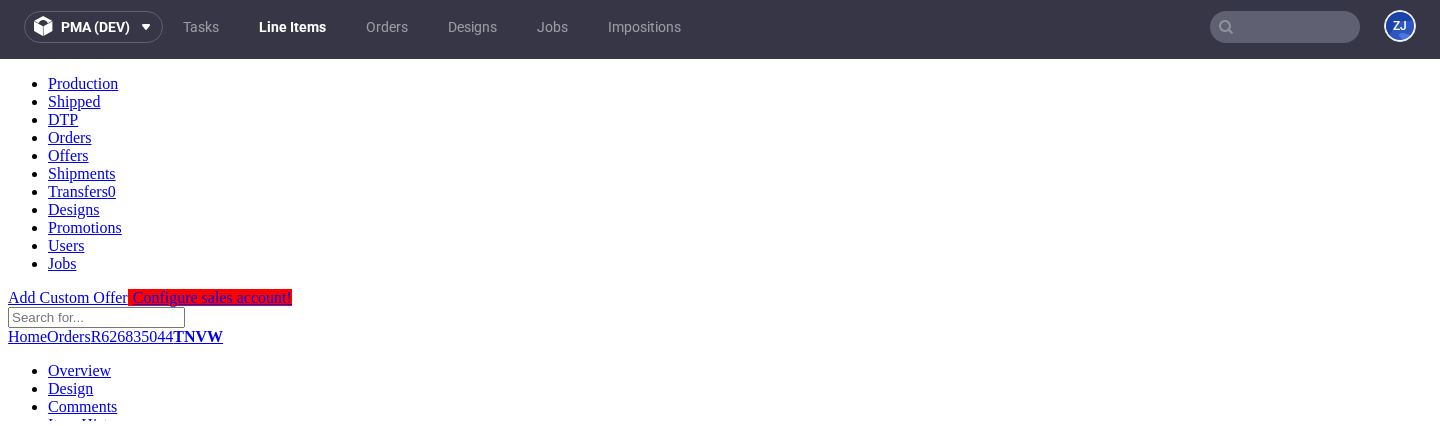 click on "R626835044 [DATE]   11:14 AM" at bounding box center (720, 494) 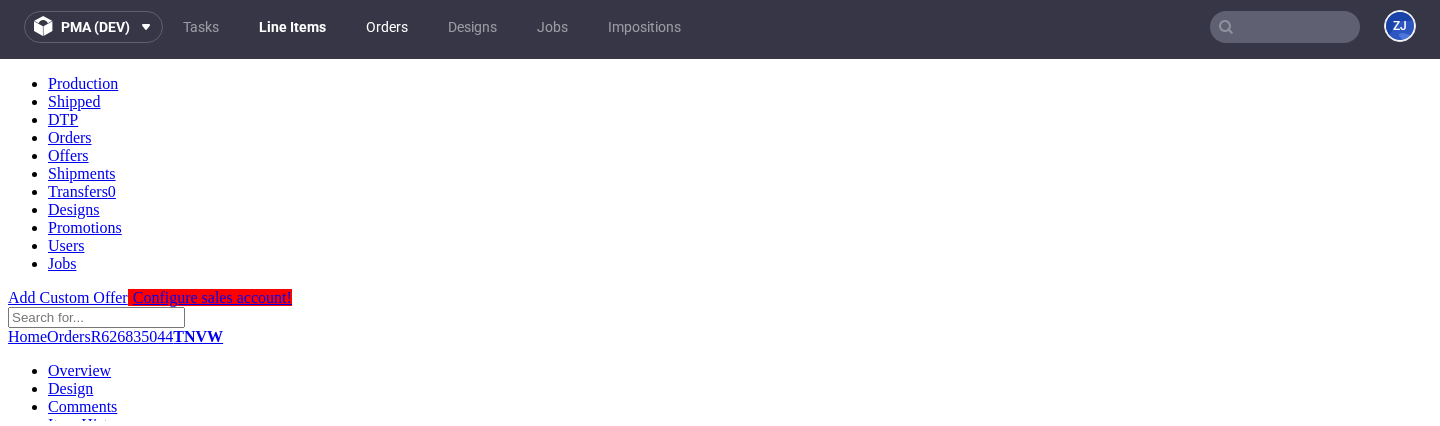 click on "Orders" at bounding box center [387, 27] 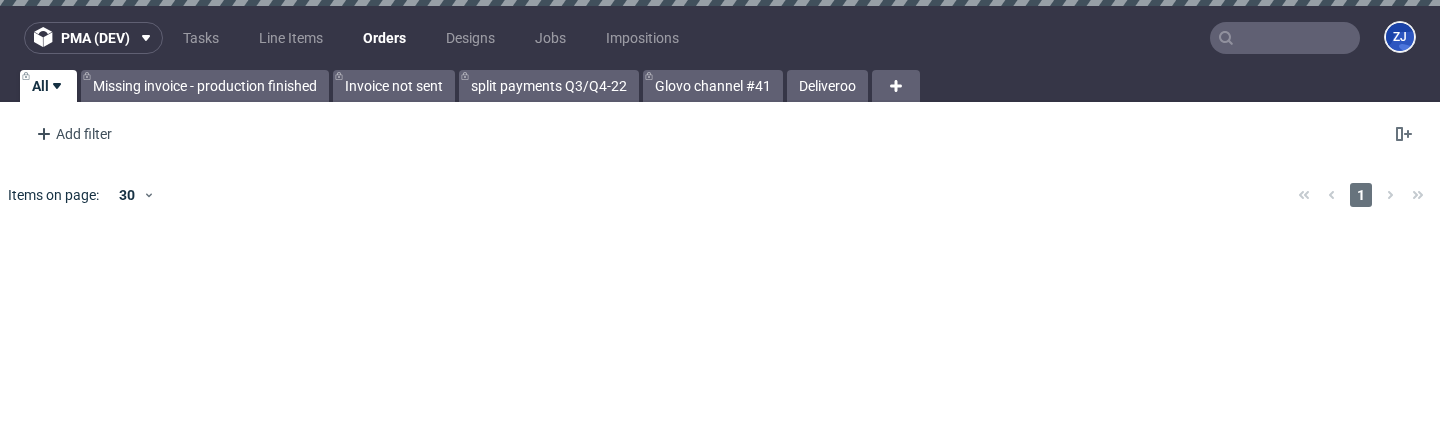 scroll, scrollTop: 0, scrollLeft: 0, axis: both 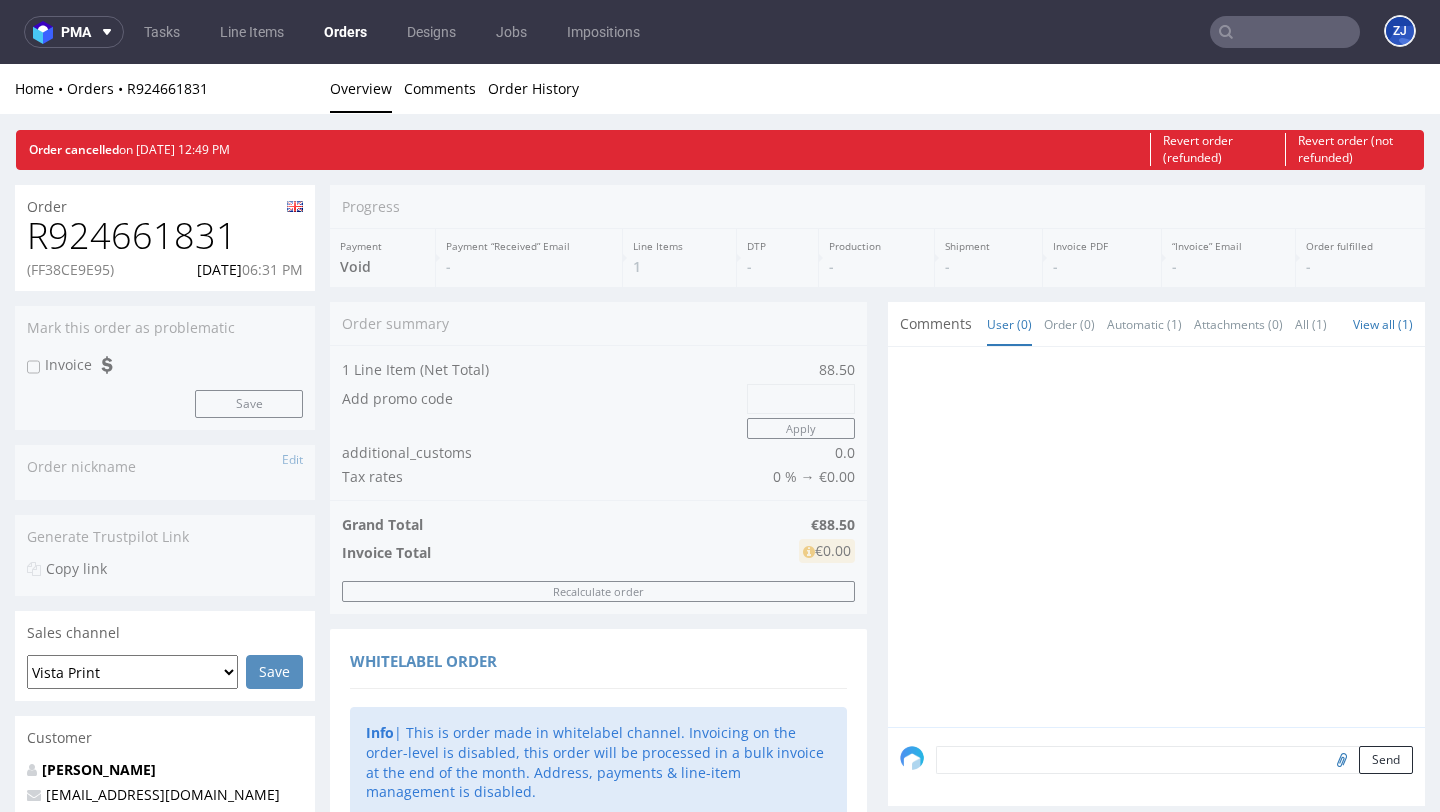 click on "(FF38CE9E95)" at bounding box center (70, 270) 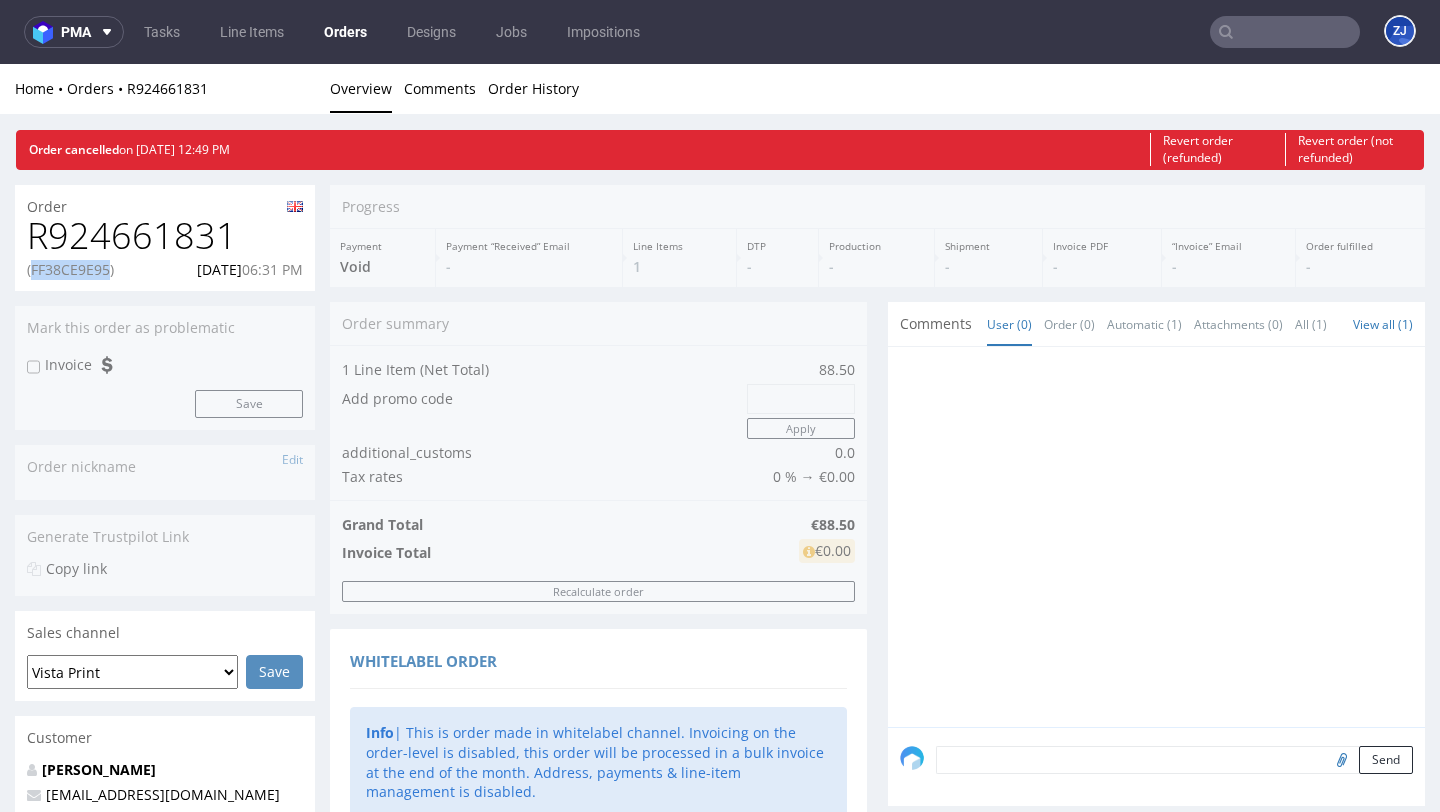 click on "(FF38CE9E95)" at bounding box center [70, 270] 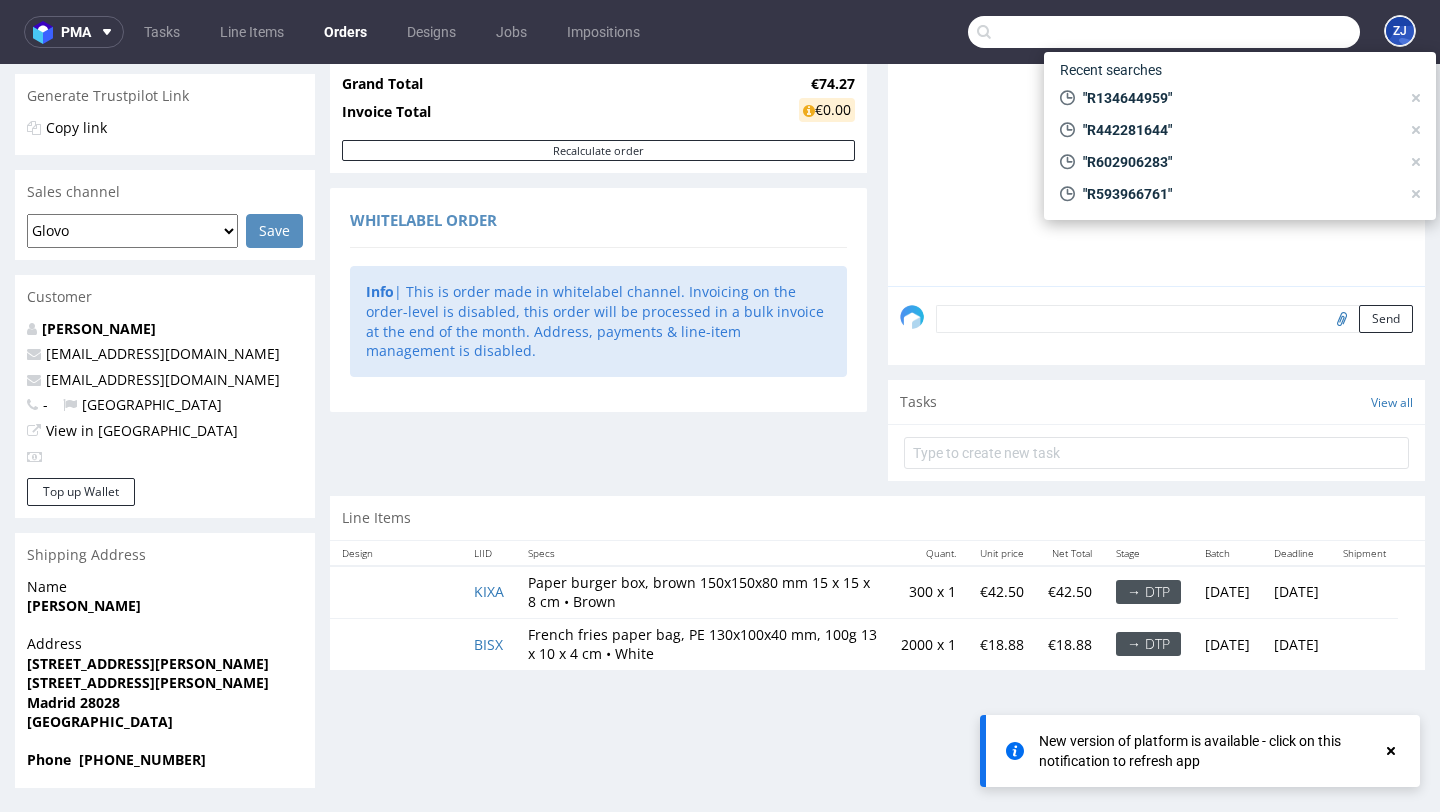 scroll, scrollTop: 0, scrollLeft: 0, axis: both 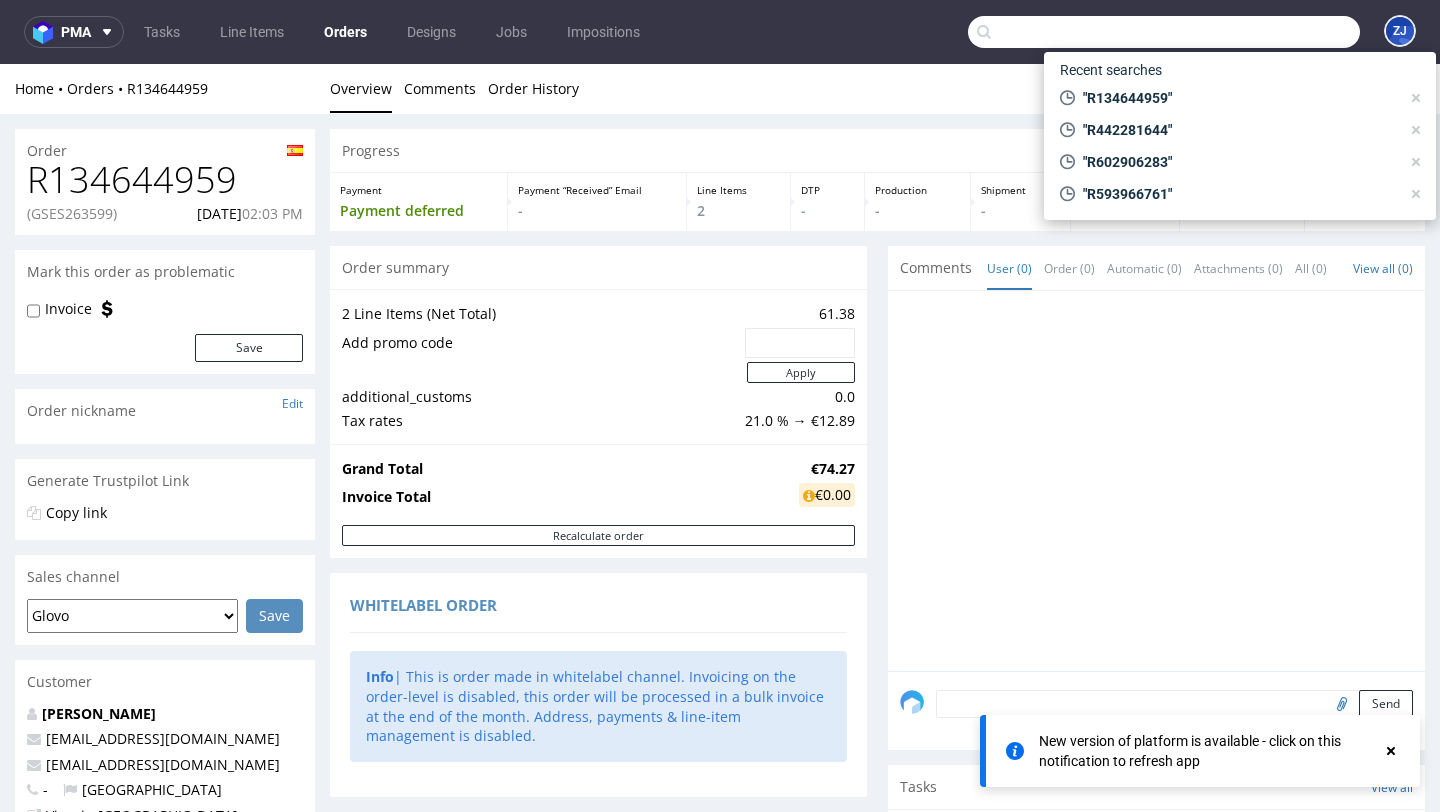 click on "Orders" at bounding box center (345, 32) 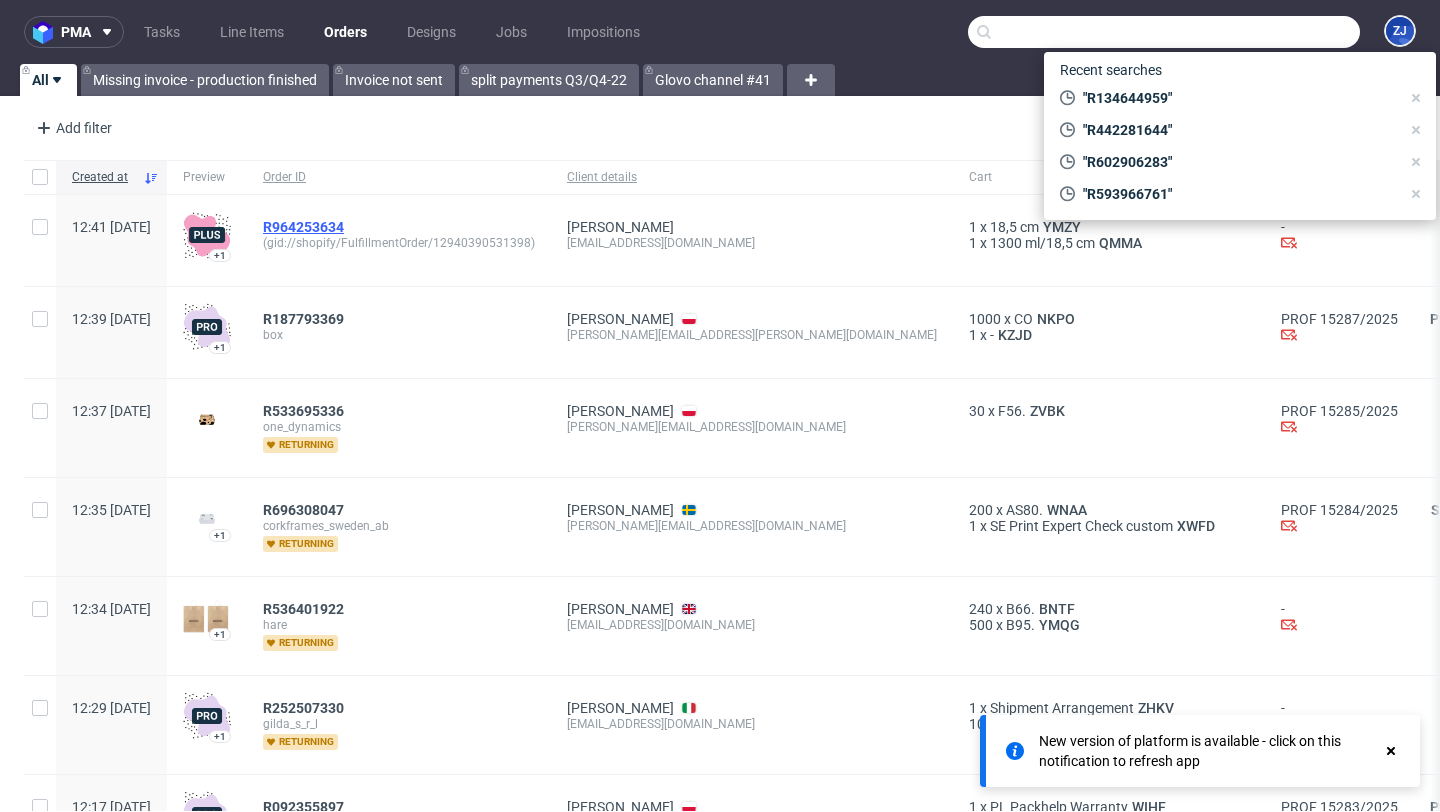click on "R964253634" at bounding box center (303, 227) 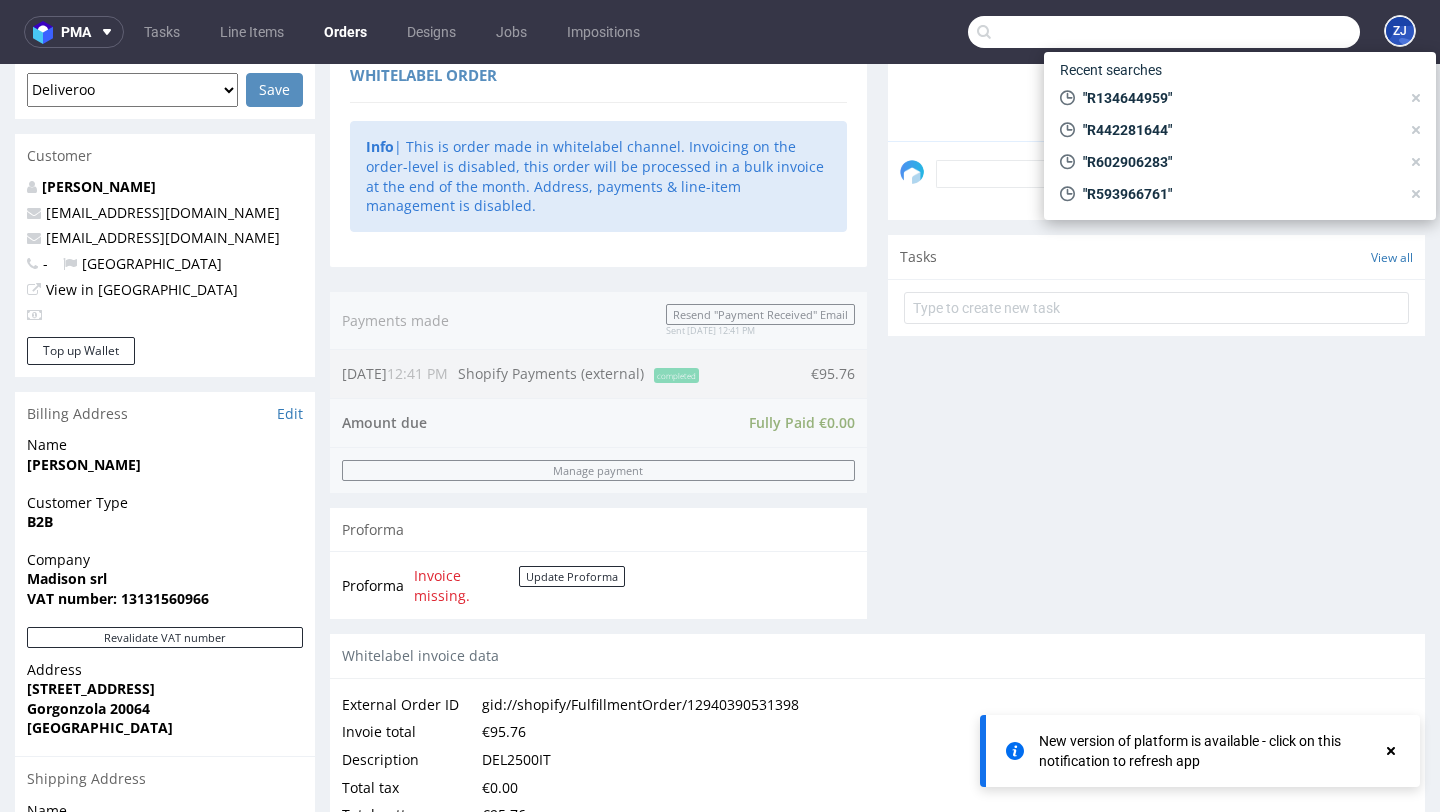 scroll, scrollTop: 949, scrollLeft: 0, axis: vertical 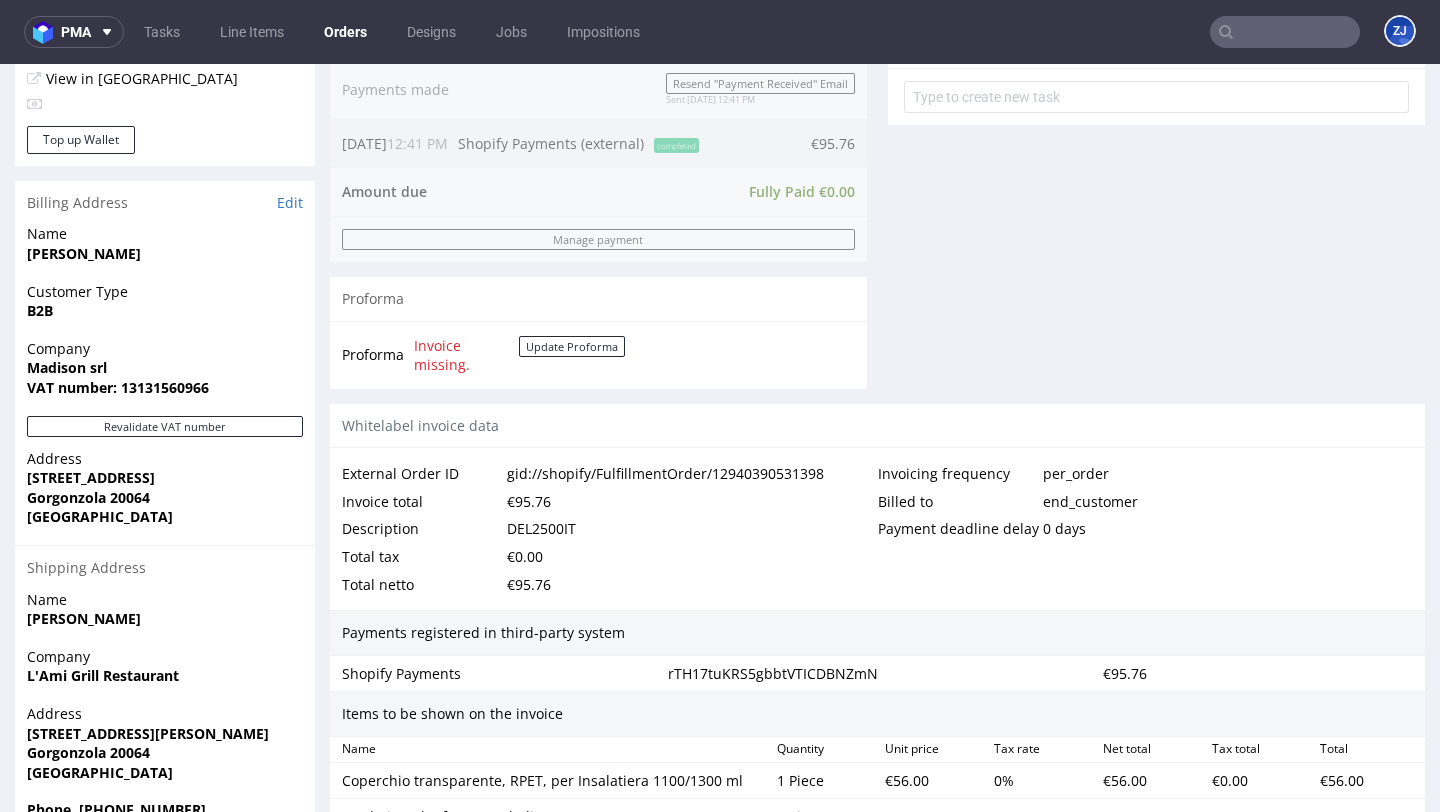 click on "Orders" at bounding box center (345, 32) 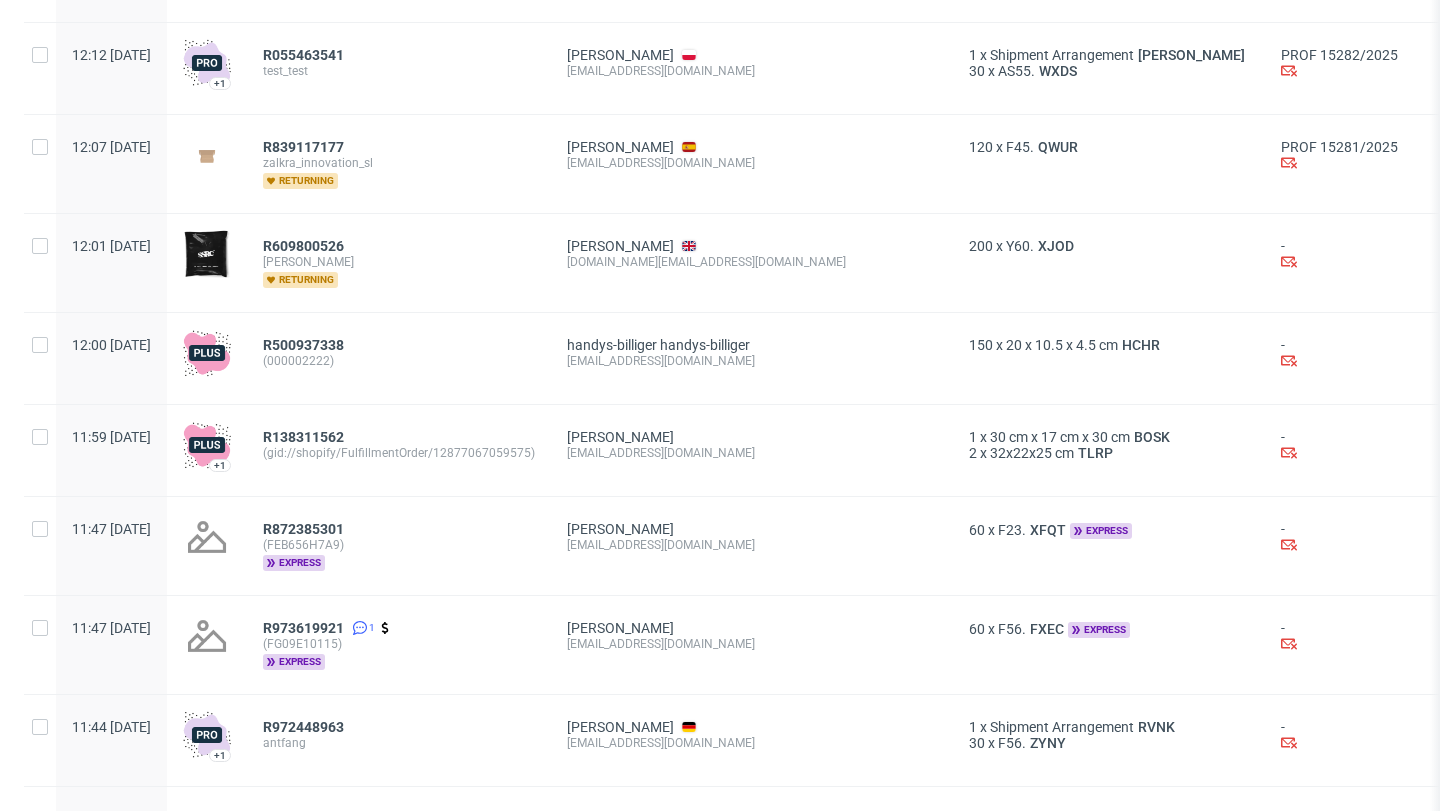 scroll, scrollTop: 959, scrollLeft: 0, axis: vertical 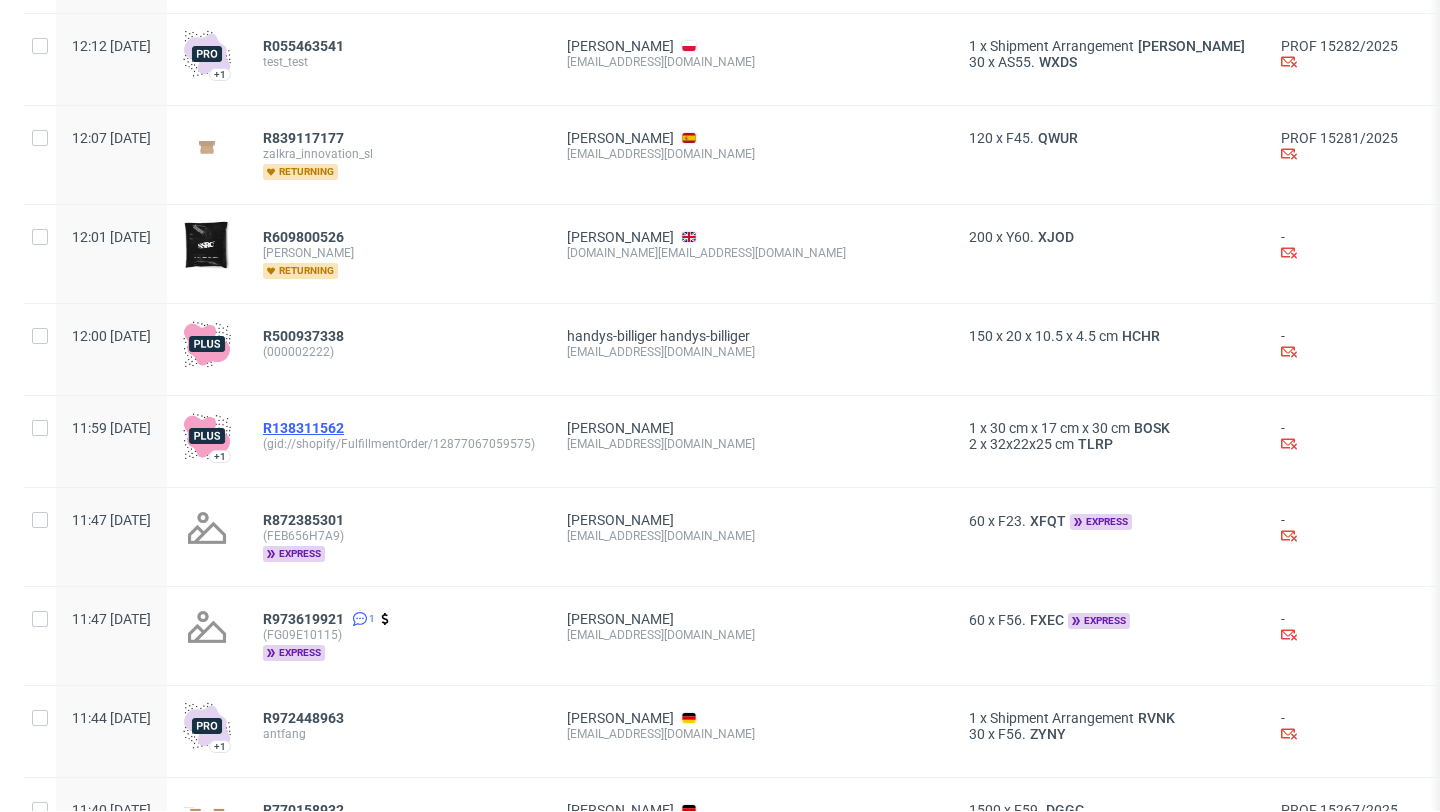 click on "R138311562" at bounding box center (303, 428) 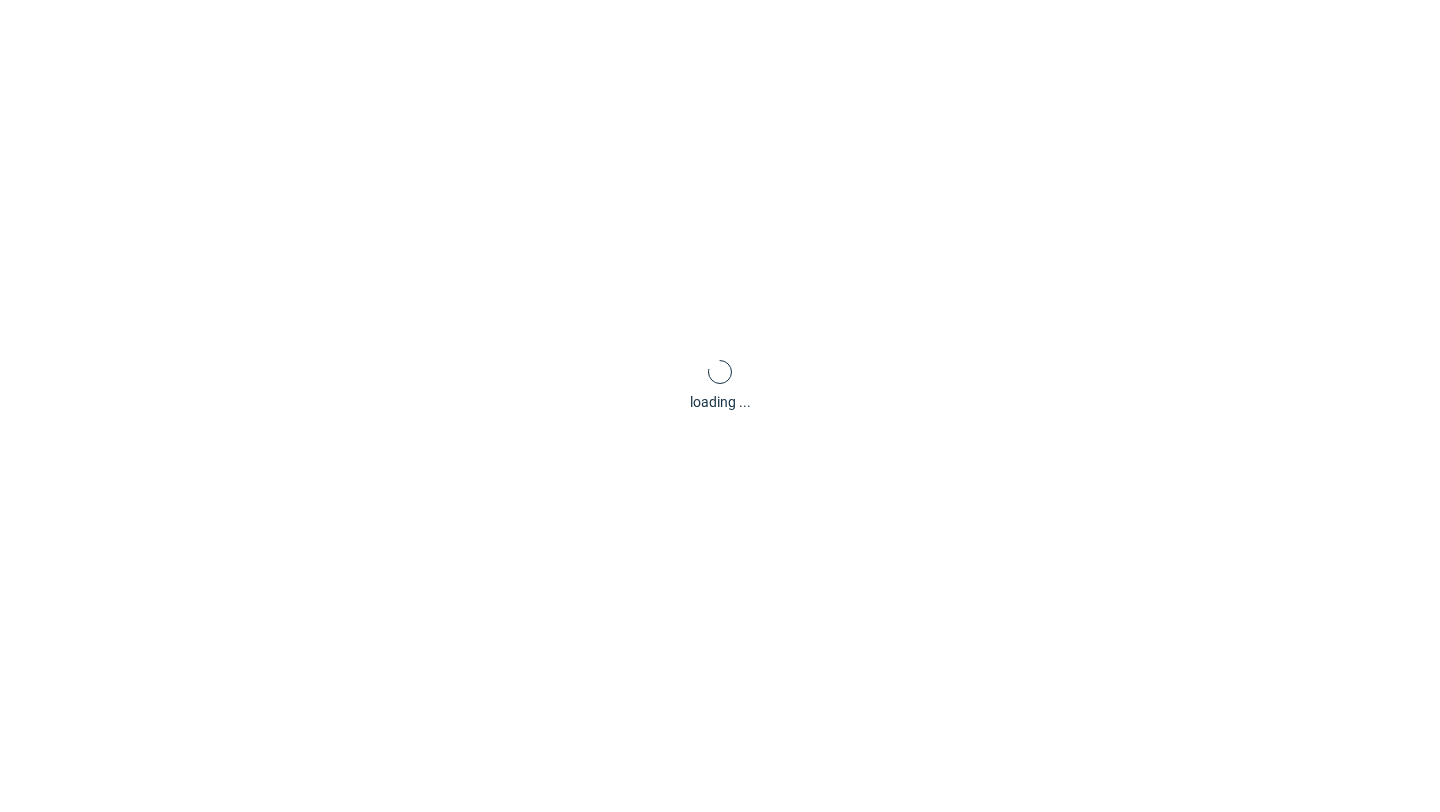 scroll, scrollTop: 84, scrollLeft: 0, axis: vertical 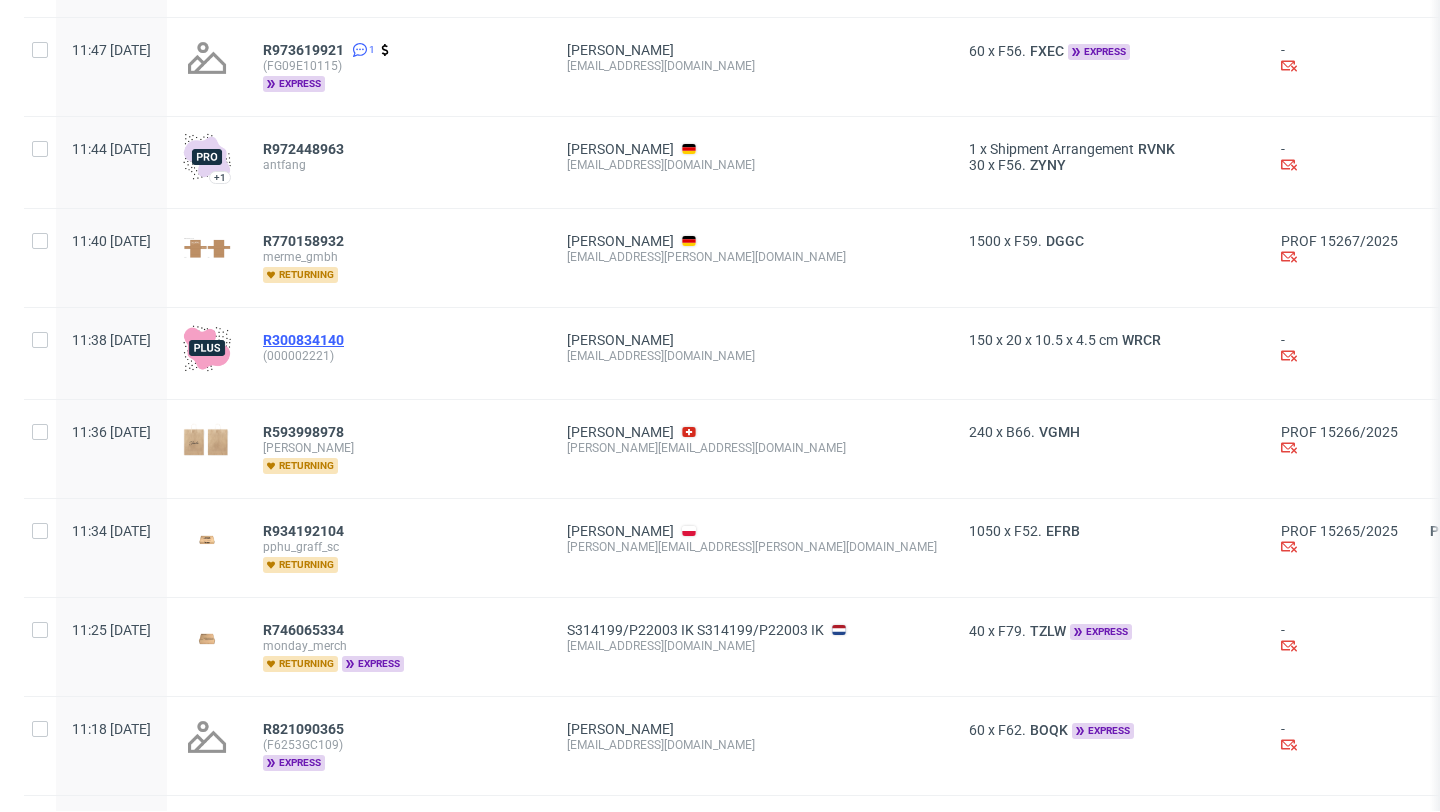 click on "R300834140" at bounding box center (303, 340) 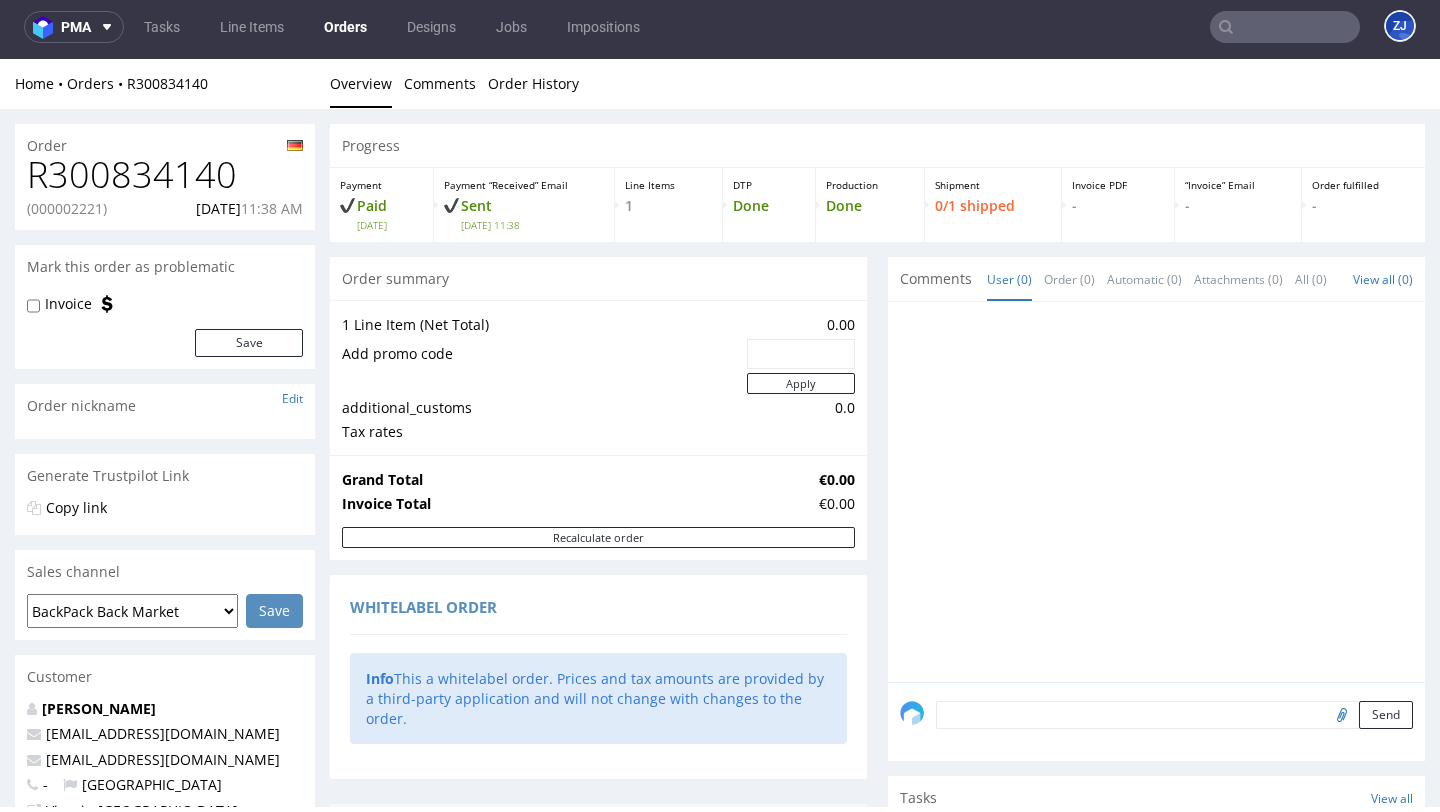 scroll, scrollTop: 5, scrollLeft: 0, axis: vertical 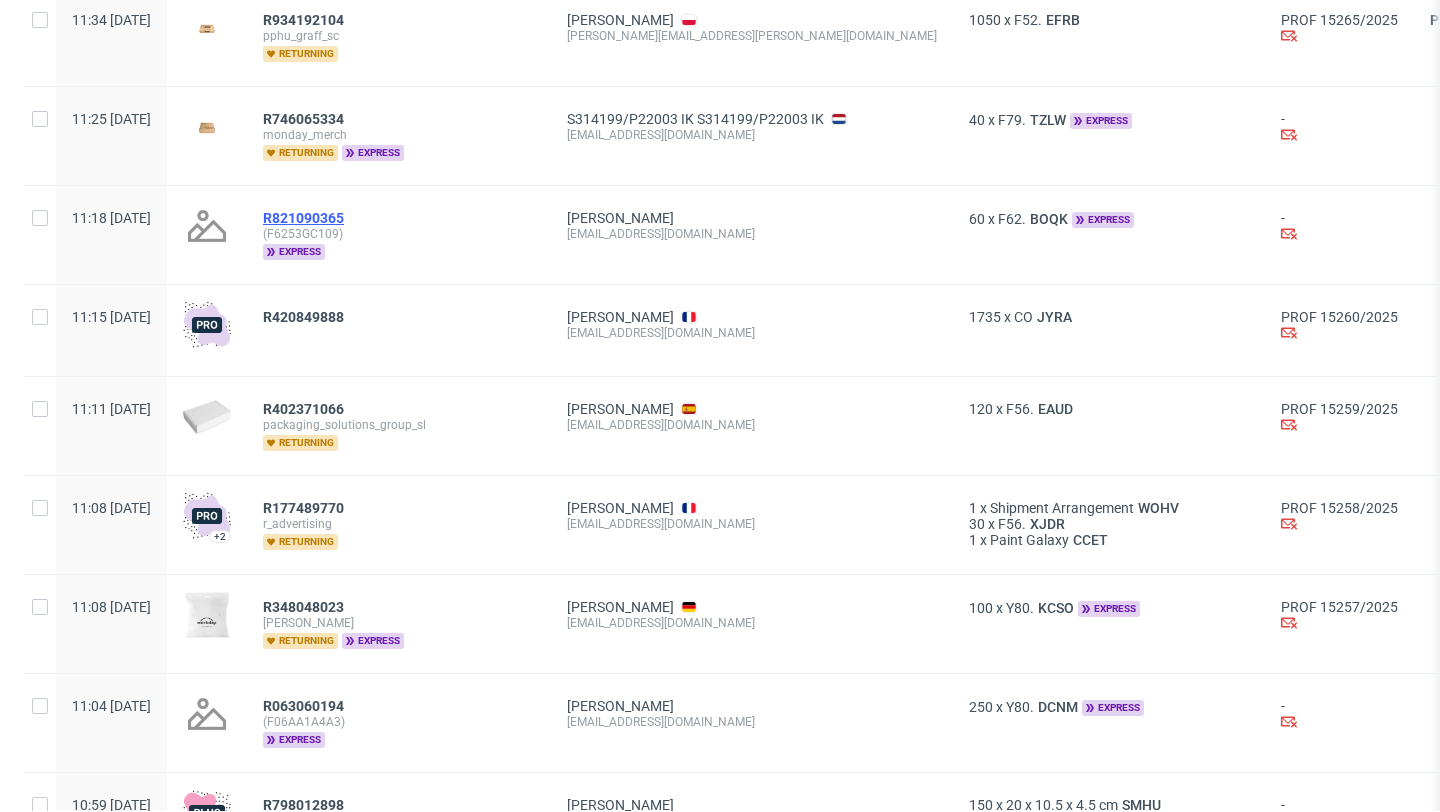 click on "R821090365" at bounding box center (303, 218) 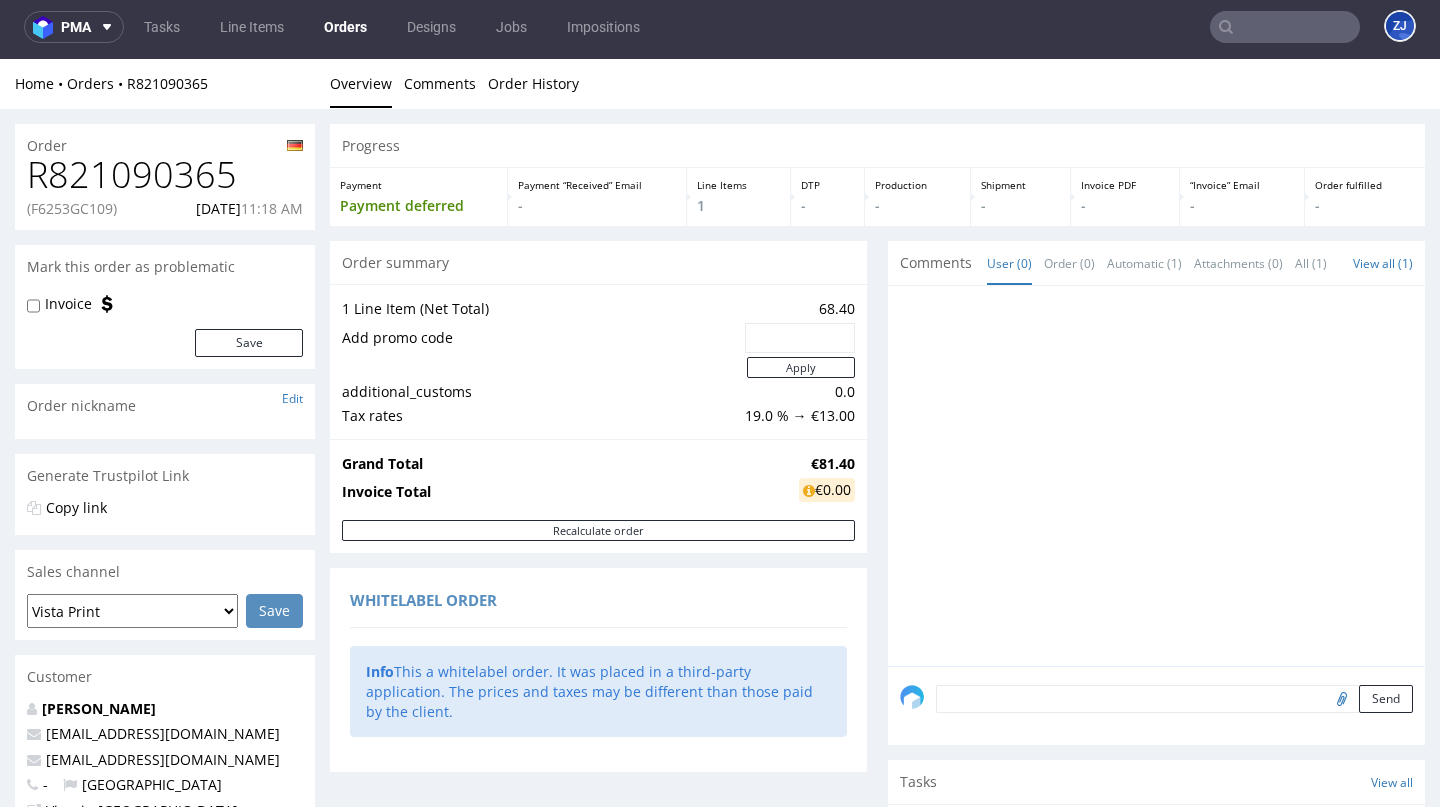 scroll, scrollTop: 5, scrollLeft: 0, axis: vertical 